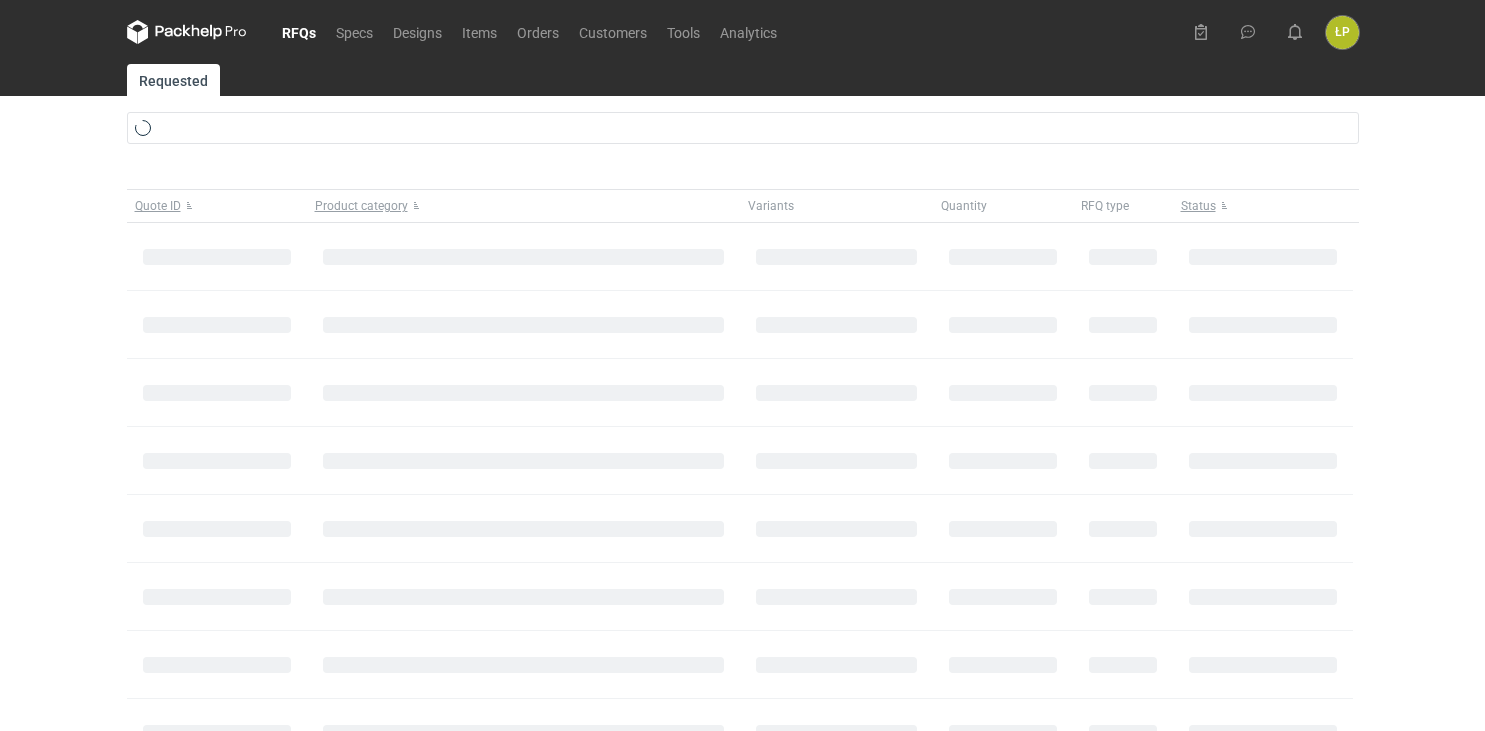 scroll, scrollTop: 0, scrollLeft: 0, axis: both 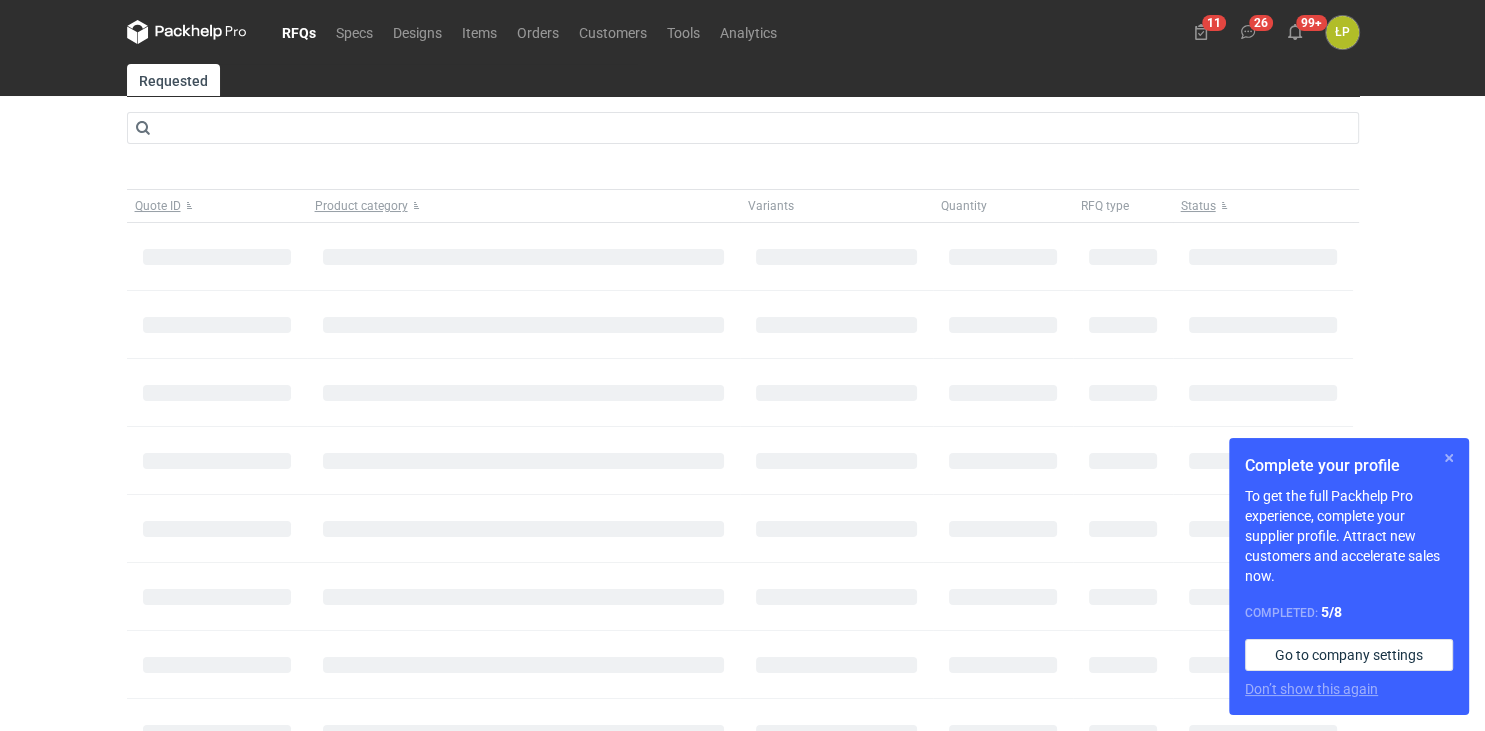 click at bounding box center [1449, 458] 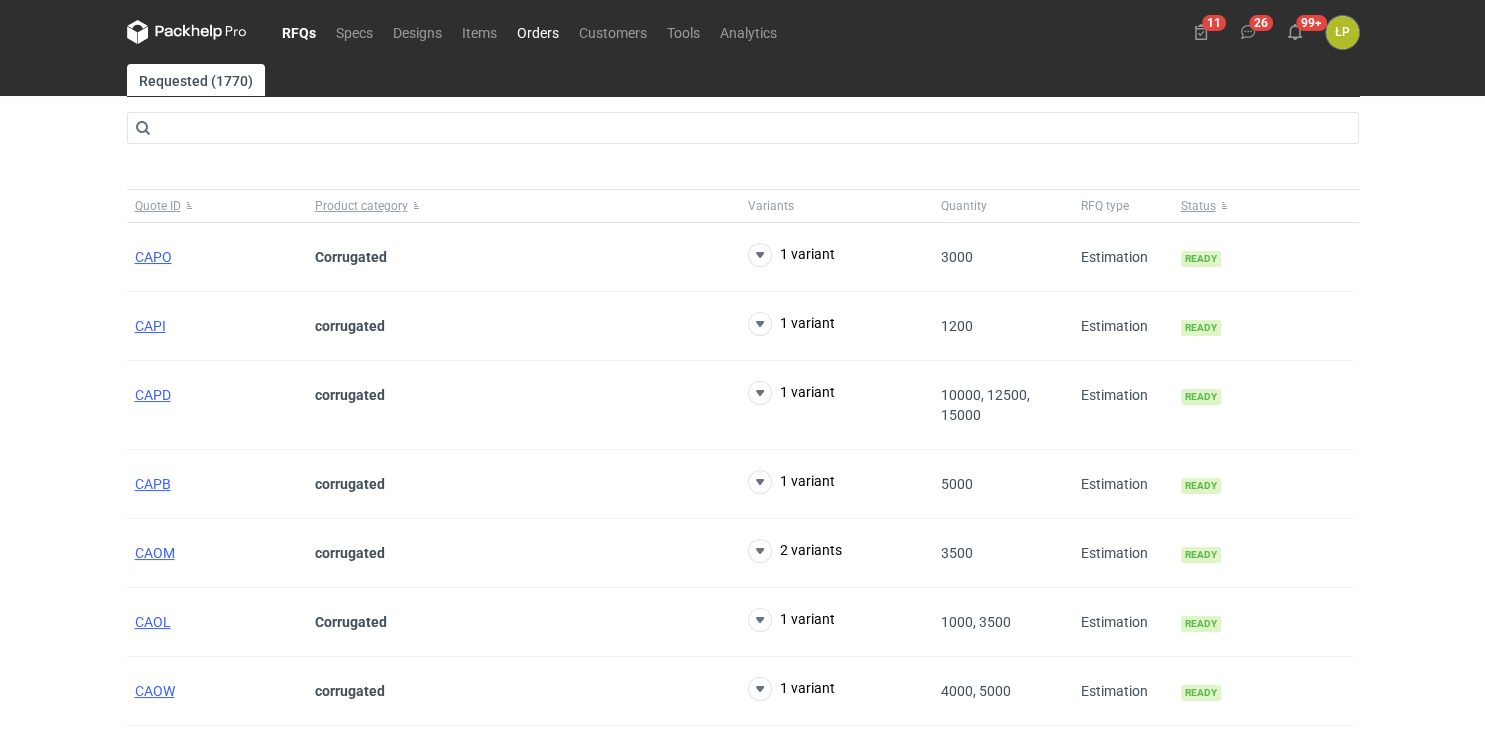 click on "Orders" at bounding box center [538, 32] 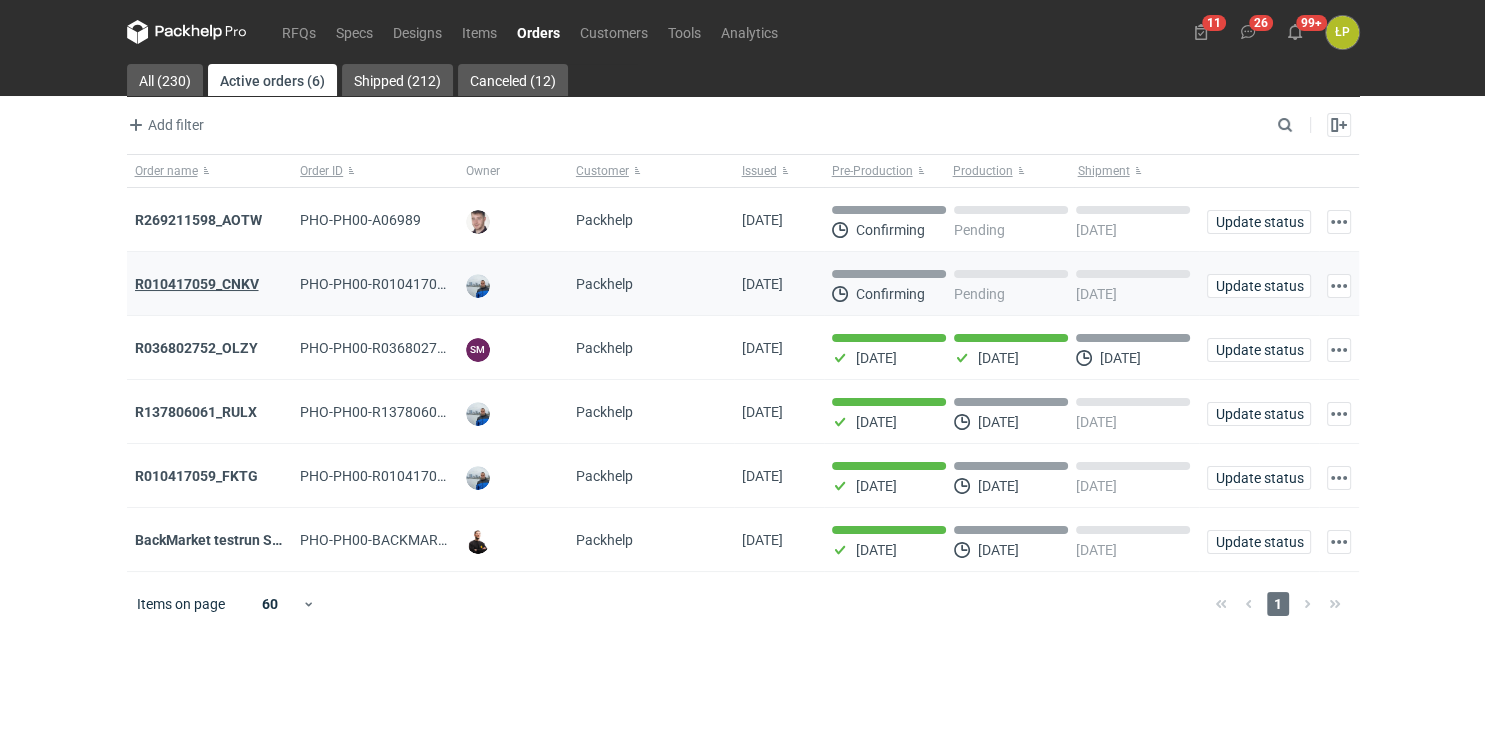 click on "R010417059_CNKV" at bounding box center [197, 284] 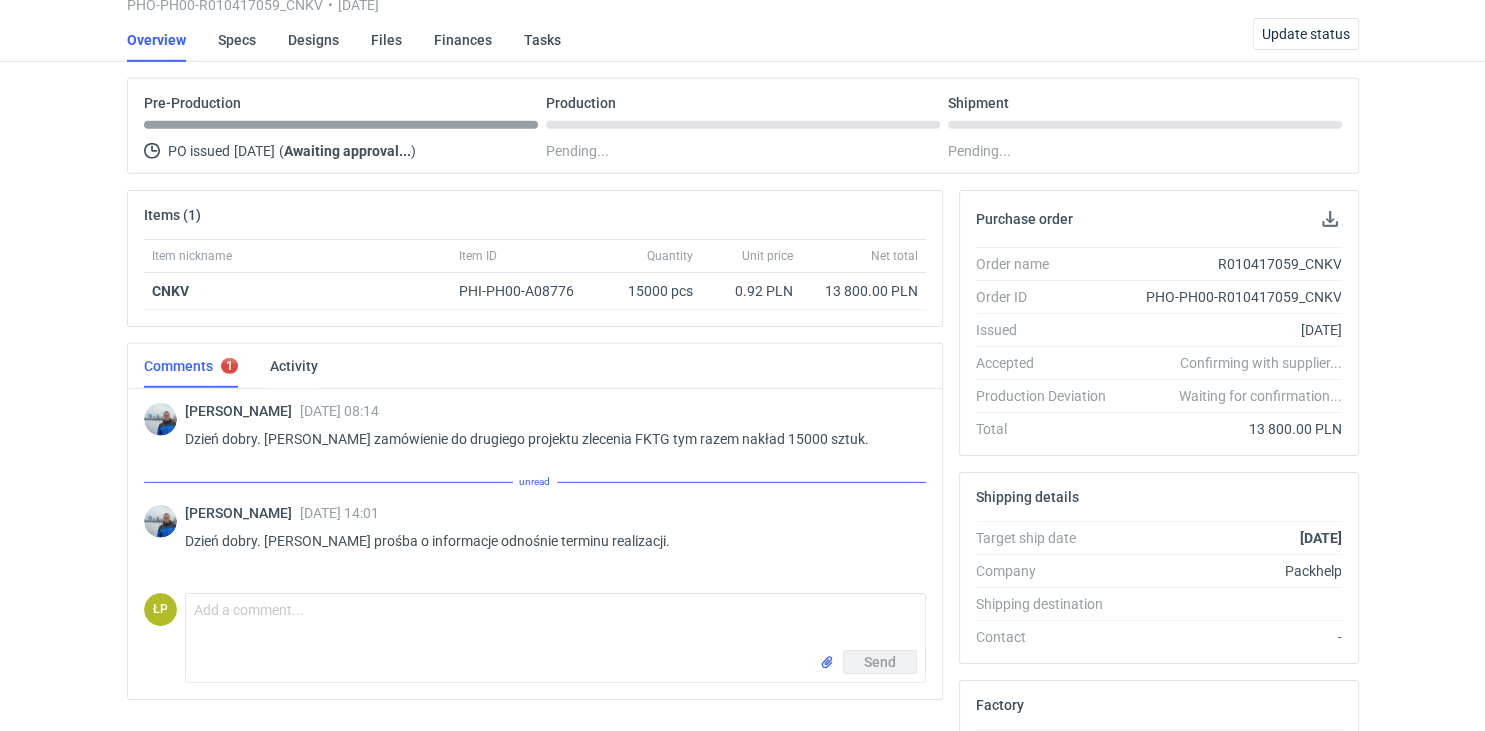scroll, scrollTop: 176, scrollLeft: 0, axis: vertical 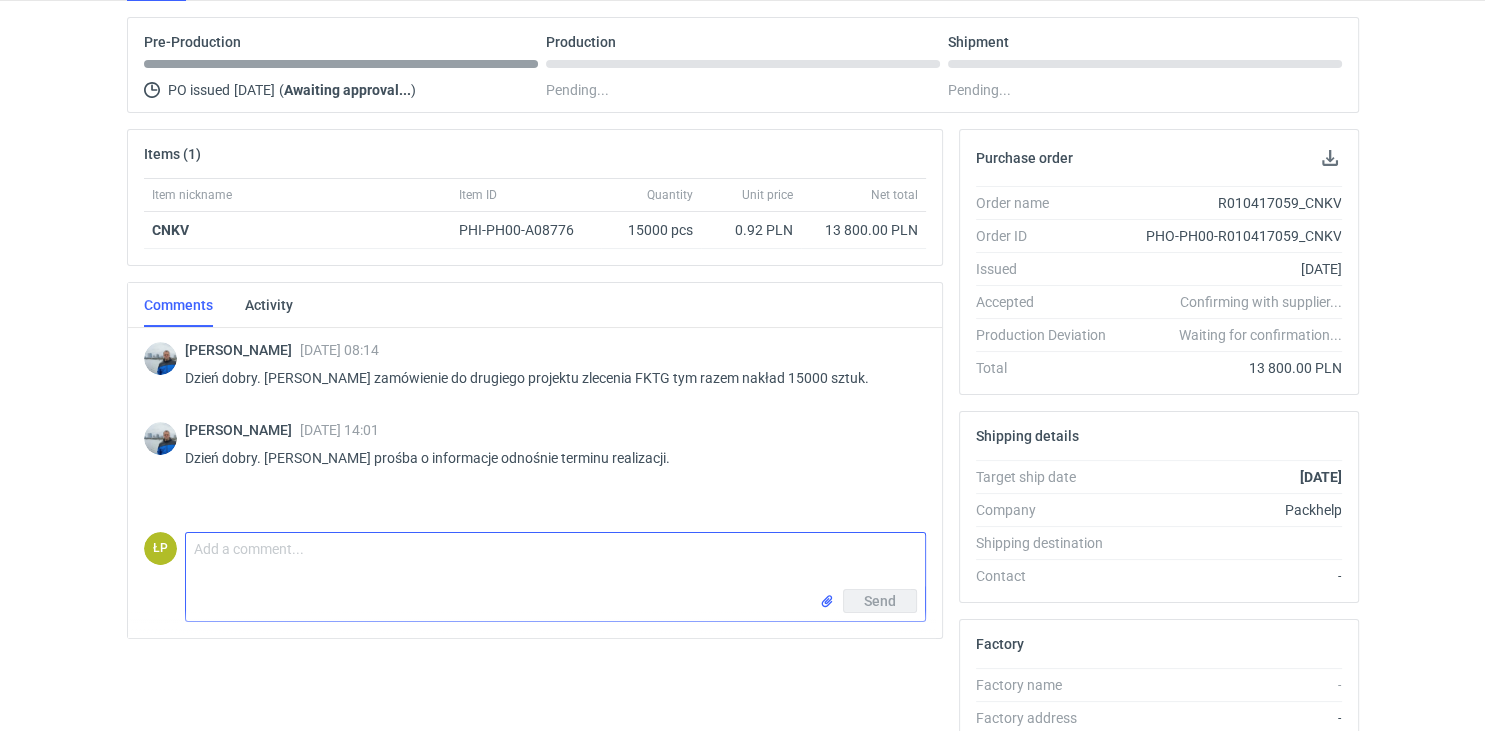 click on "Comment message" at bounding box center (555, 561) 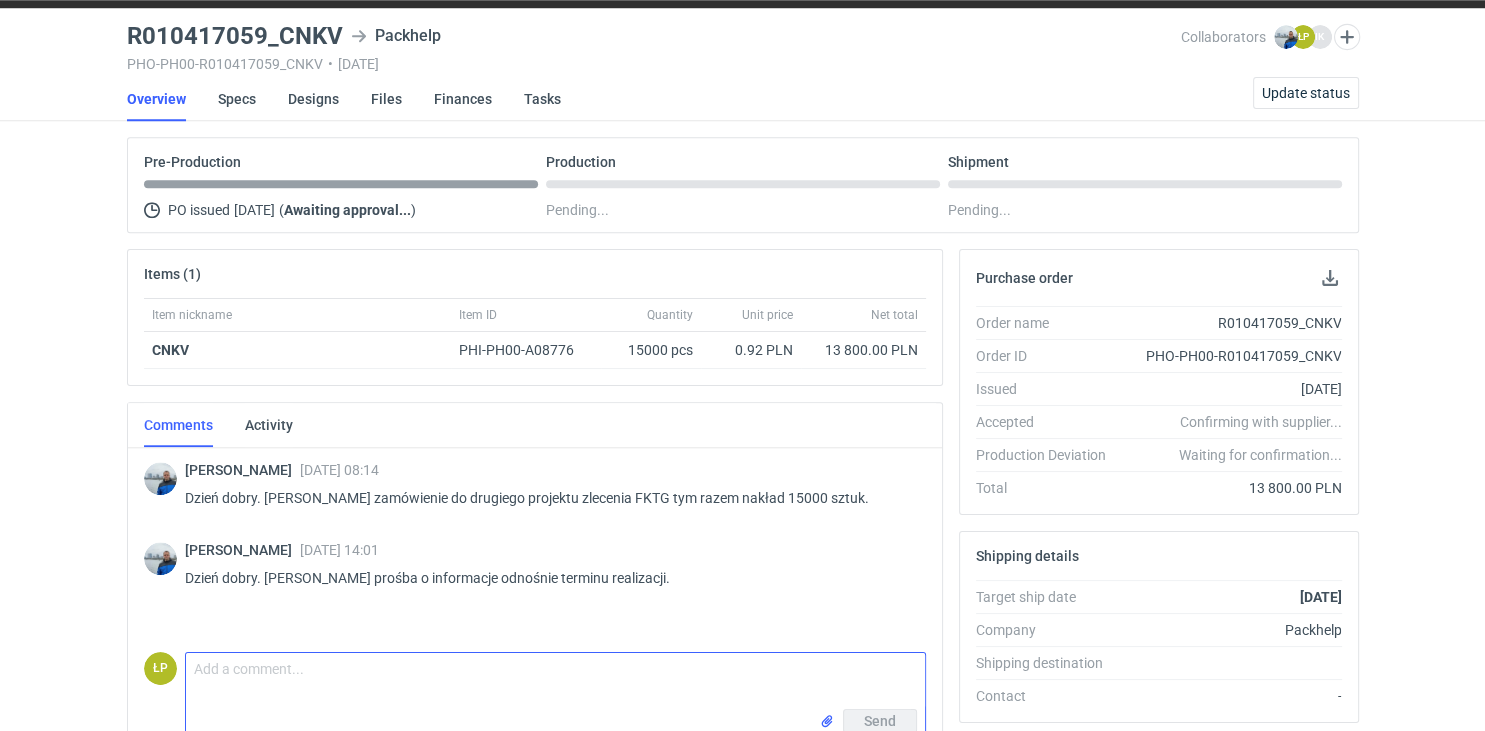 scroll, scrollTop: 0, scrollLeft: 0, axis: both 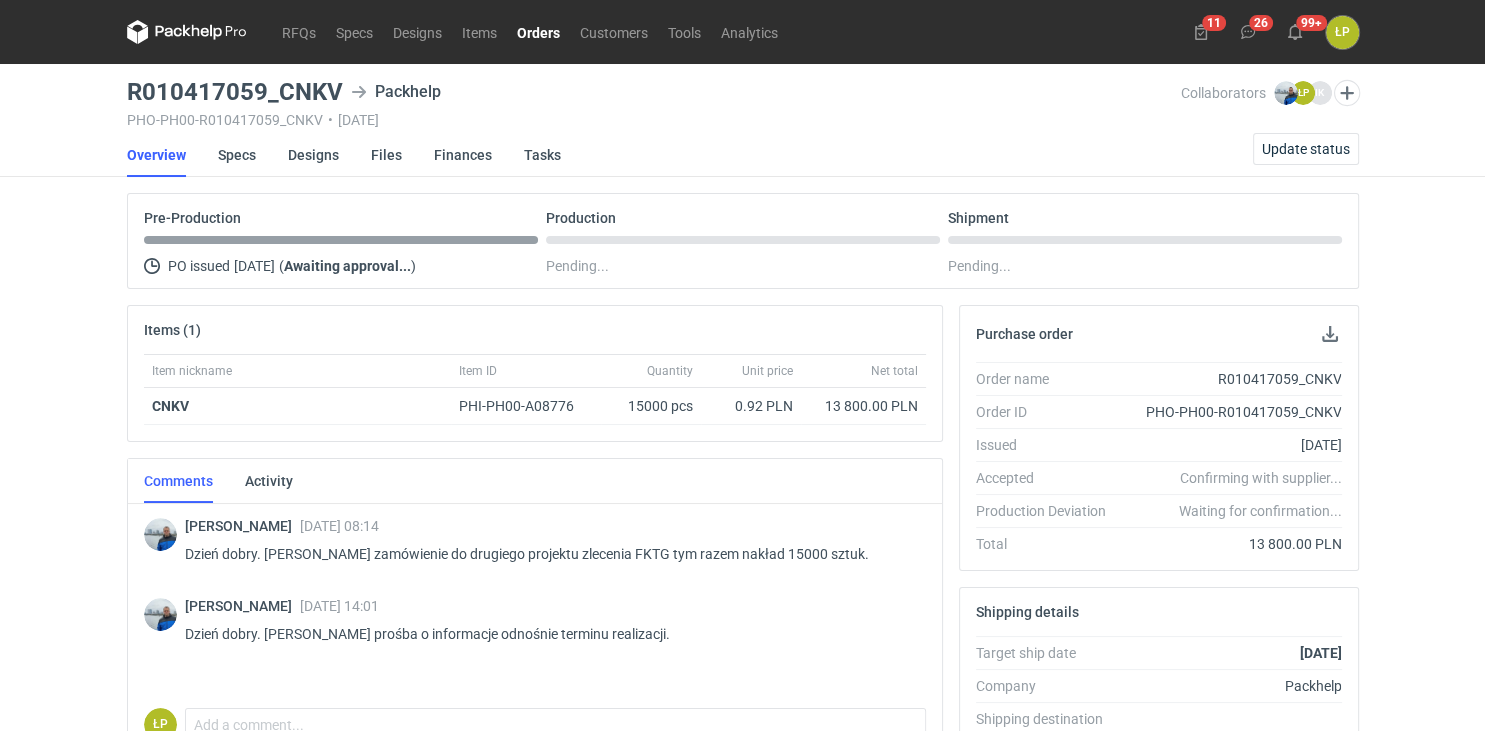 click on "Items (1) Item nickname Item ID Quantity Unit price Net total CNKV PHI-PH00-A08776 15000   pcs 0.92 PLN 13 800.00 PLN Comments Activity [PERSON_NAME] [DATE] 08:14 Dzień dobry. [PERSON_NAME] zamówienie do drugiego projektu zlecenia FKTG tym razem nakład 15000 sztuk. [PERSON_NAME] [DATE] 14:01 Dzień dobry. [PERSON_NAME] prośba o informacje odnośnie terminu realizacji. ŁP Comment message Send" at bounding box center (535, 763) 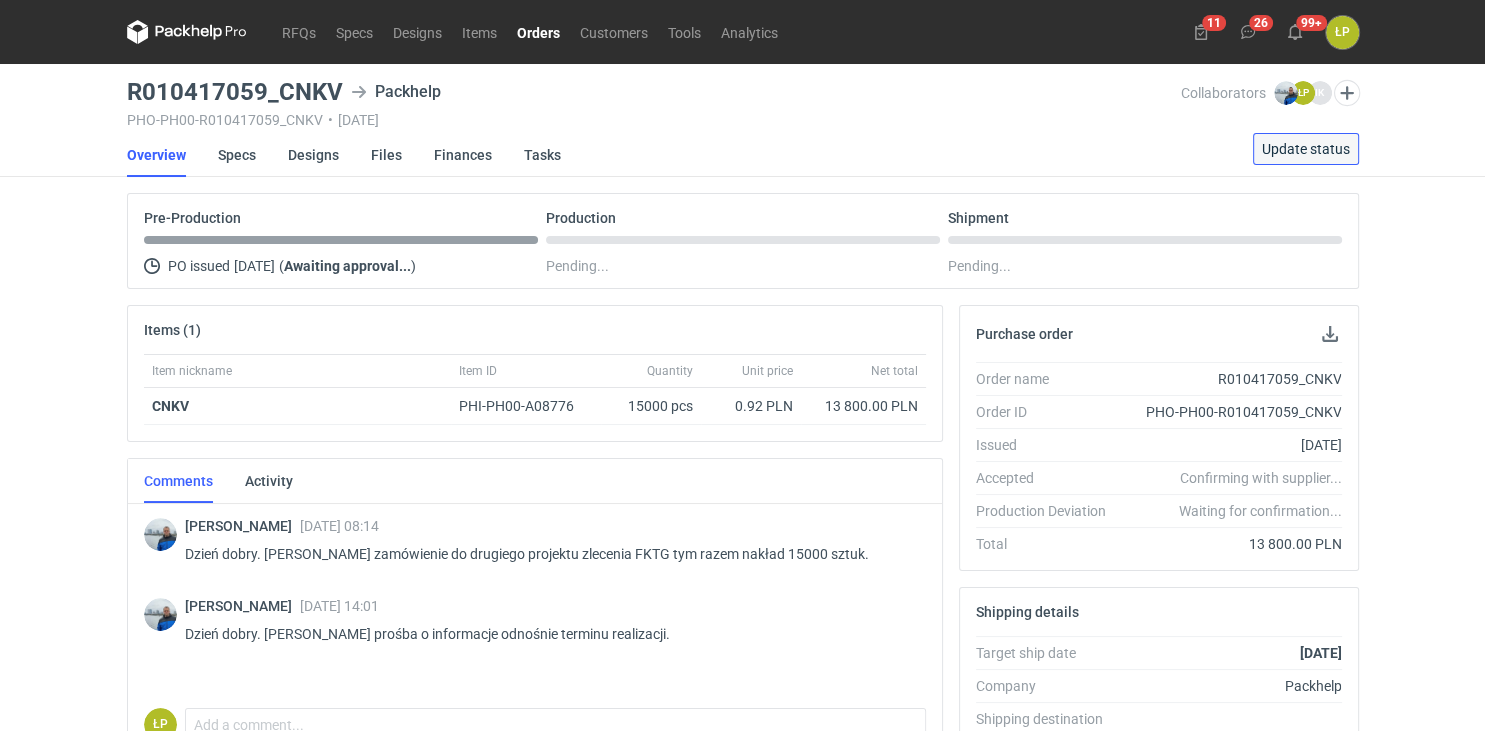 click on "Update status" at bounding box center [1306, 149] 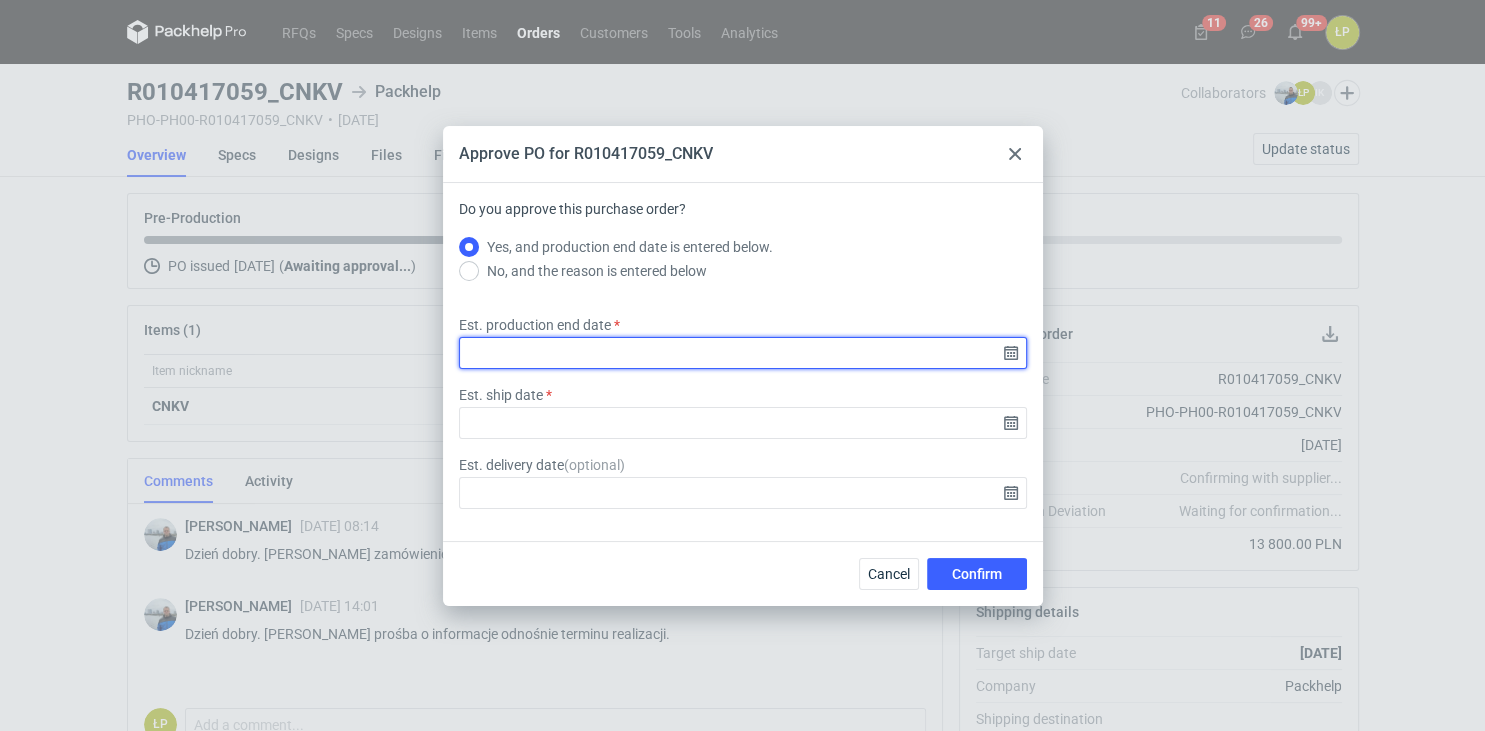 click on "Est. production end date" at bounding box center (743, 353) 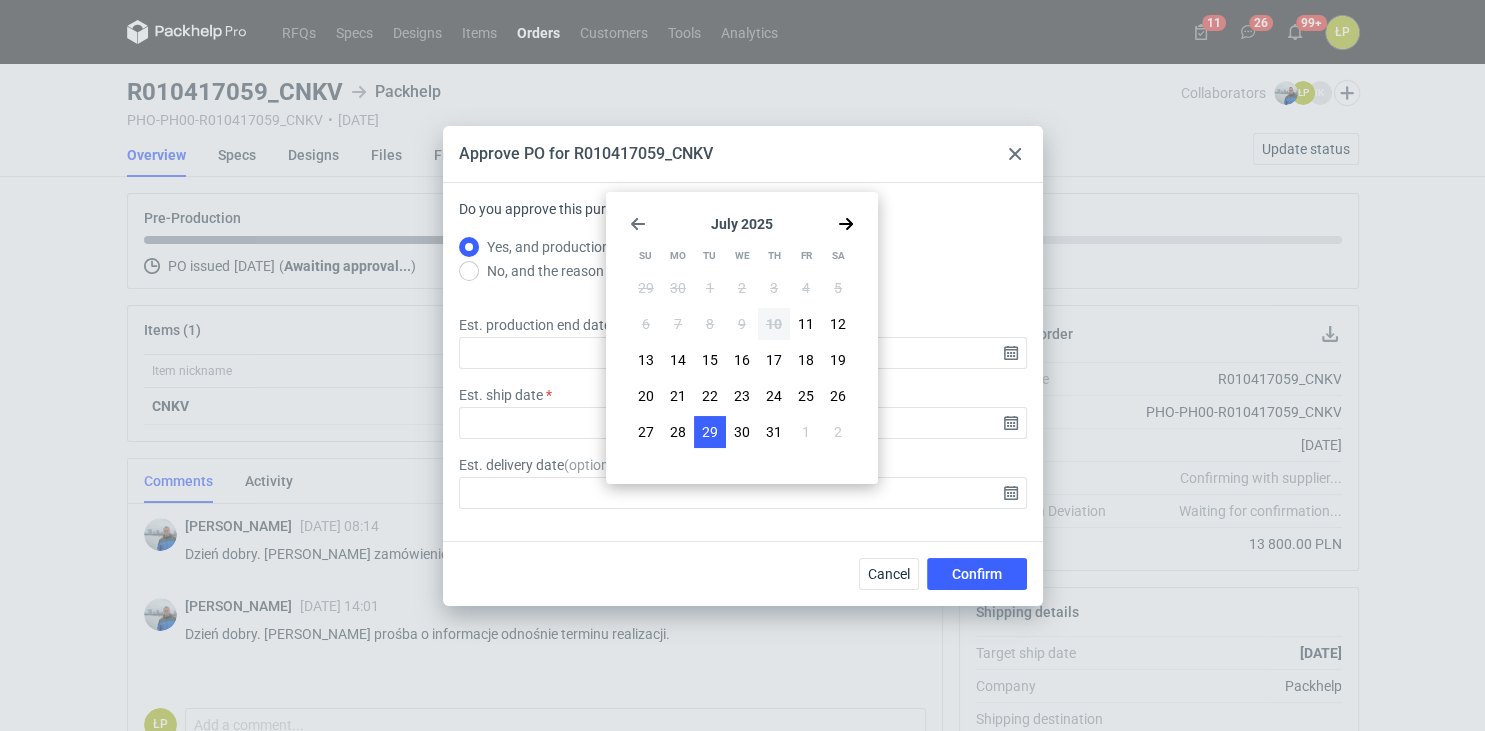 click on "29" at bounding box center [710, 432] 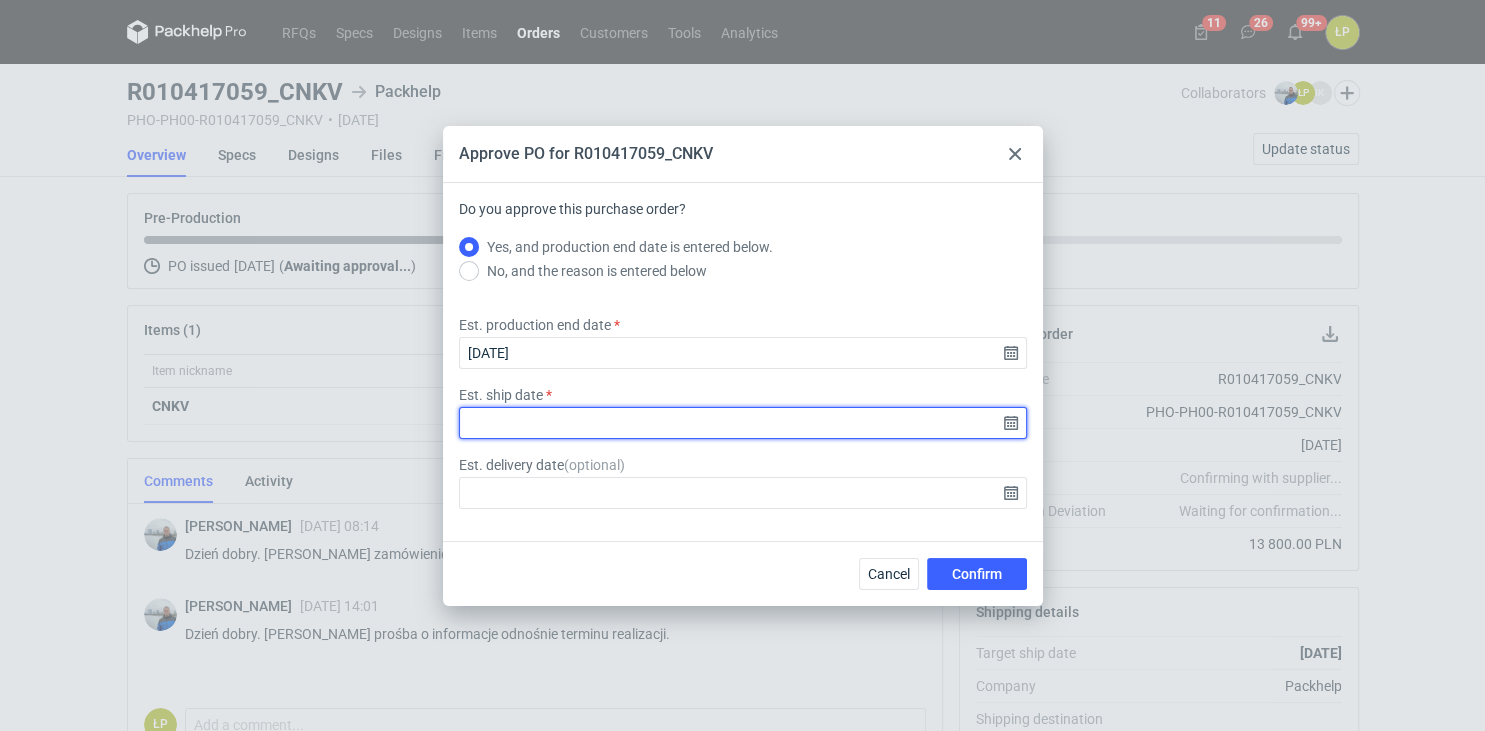 click on "Est. ship date" at bounding box center [743, 423] 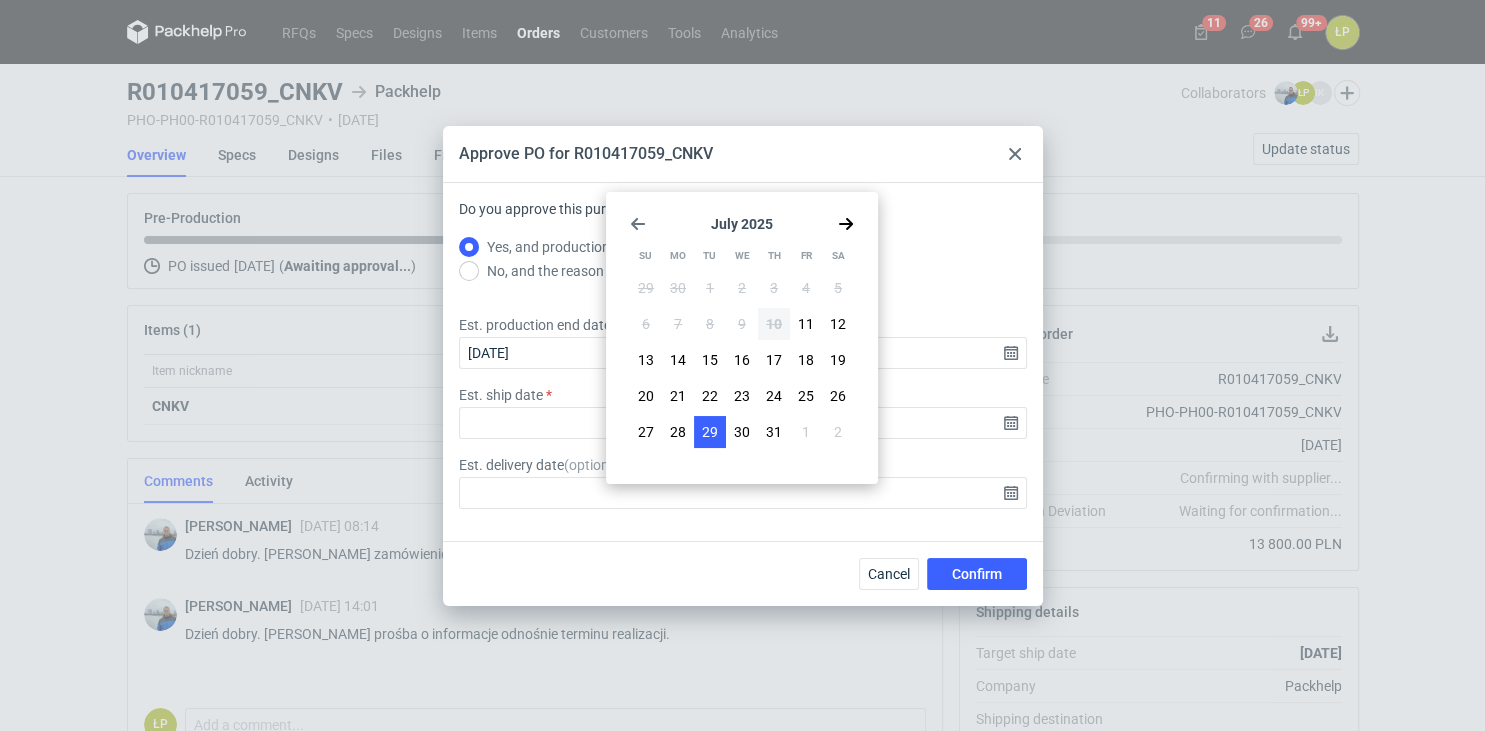 click on "29" at bounding box center [710, 432] 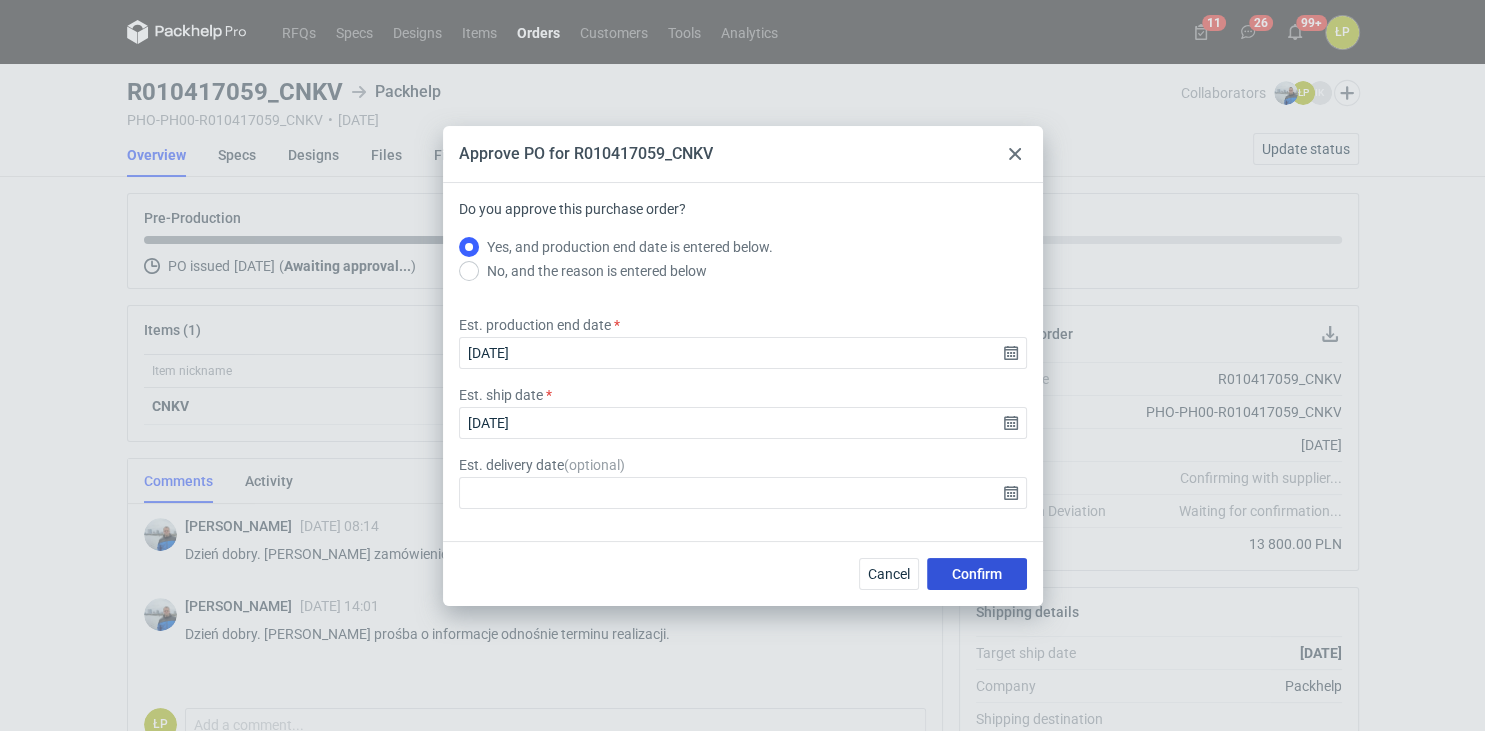 click on "Confirm" at bounding box center (977, 574) 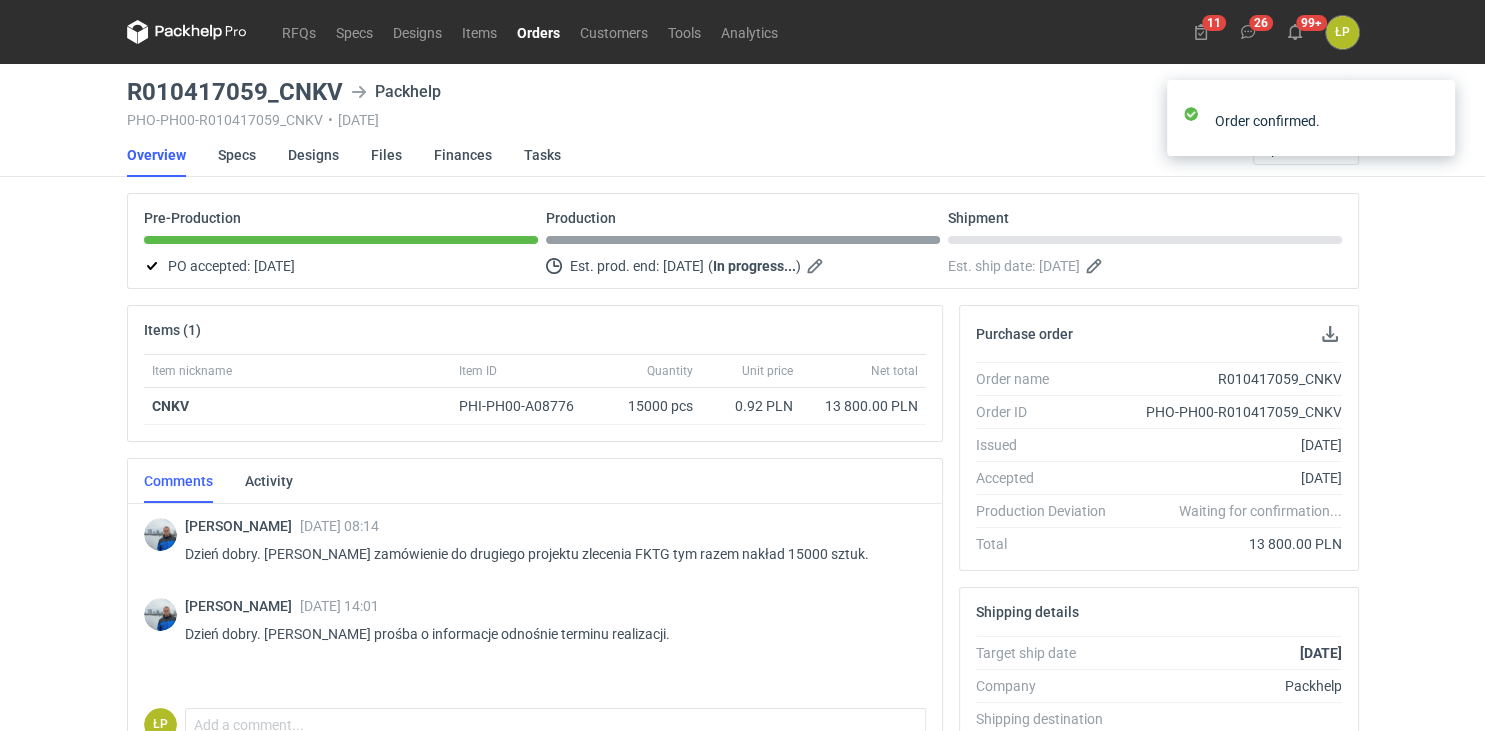 click on "Orders" at bounding box center (538, 32) 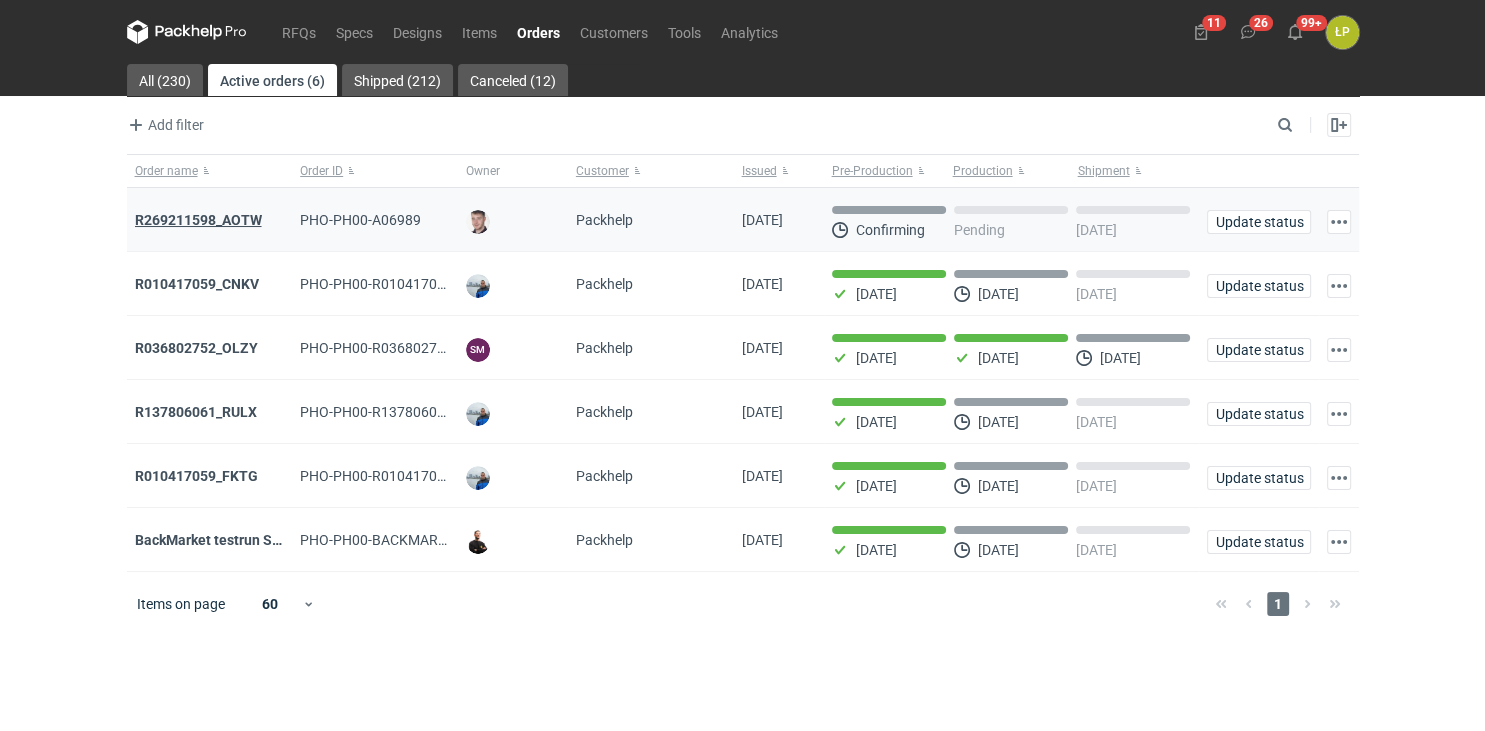 click on "R269211598_AOTW" at bounding box center [198, 220] 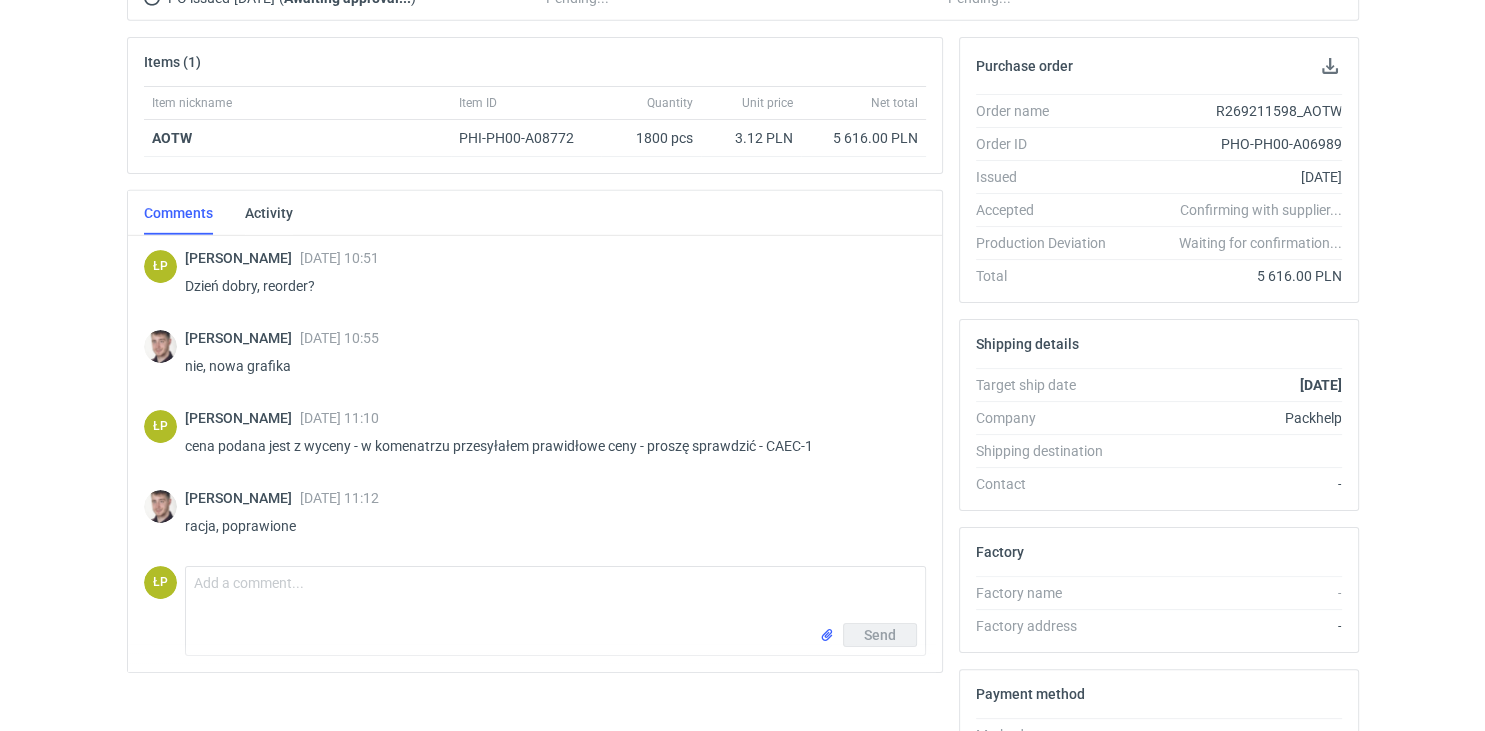 scroll, scrollTop: 0, scrollLeft: 0, axis: both 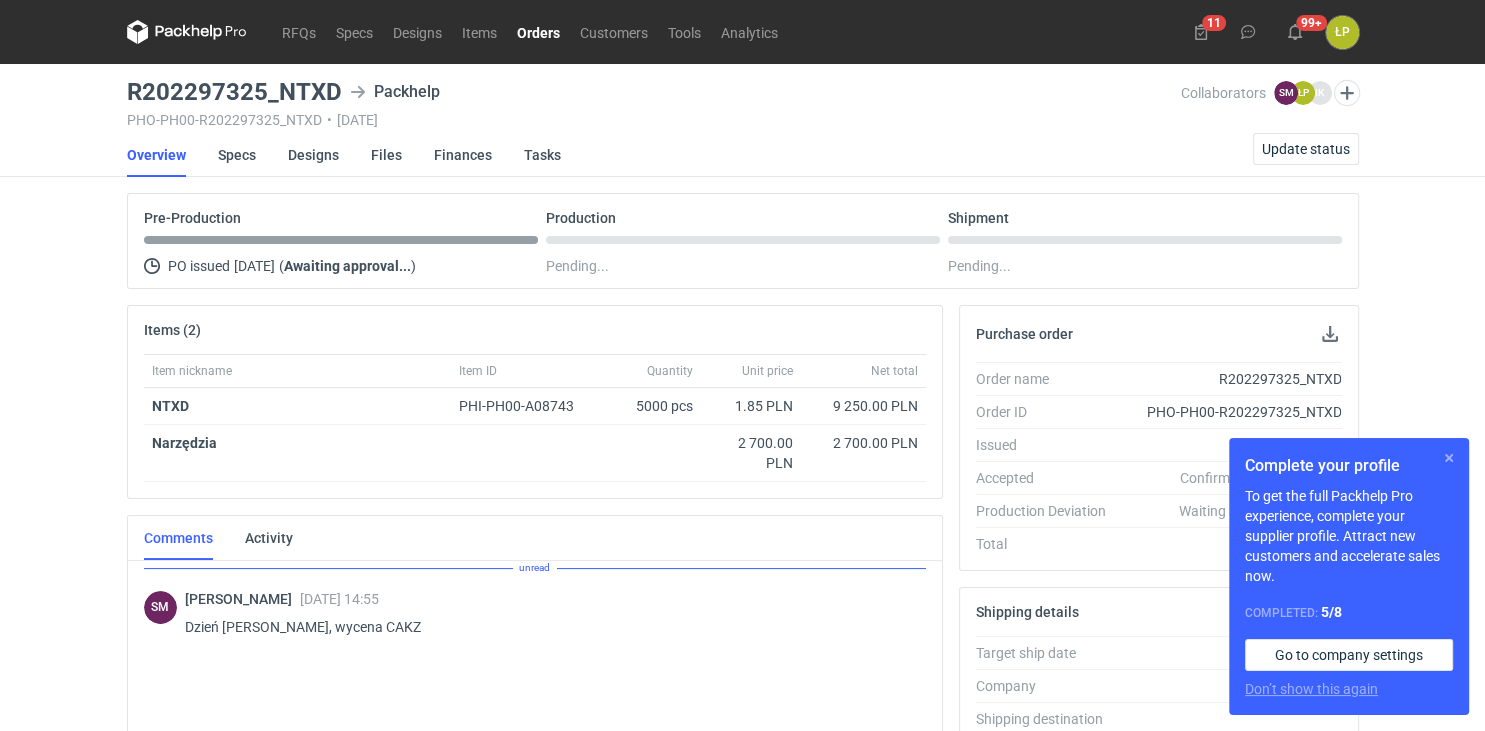 click at bounding box center [1449, 458] 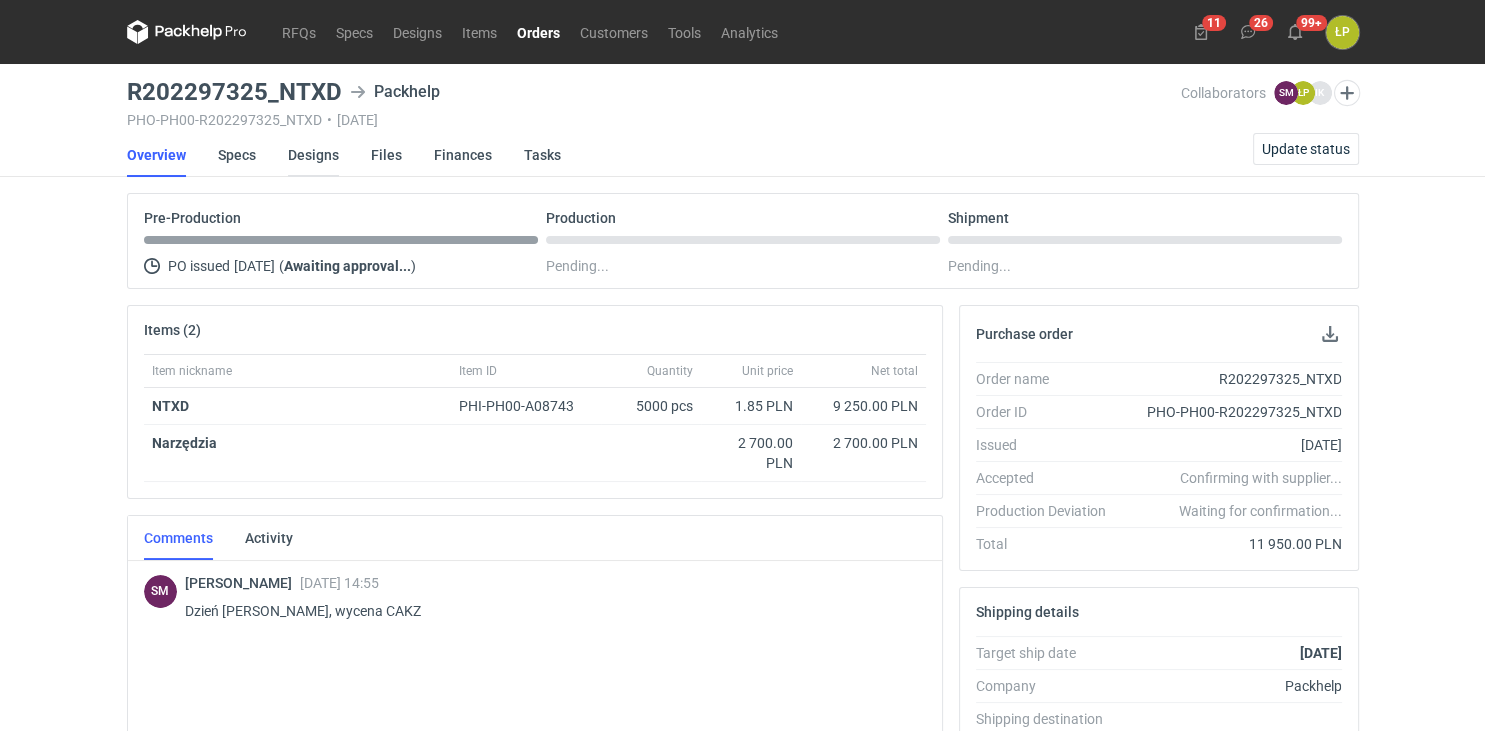 click on "Designs" at bounding box center [313, 155] 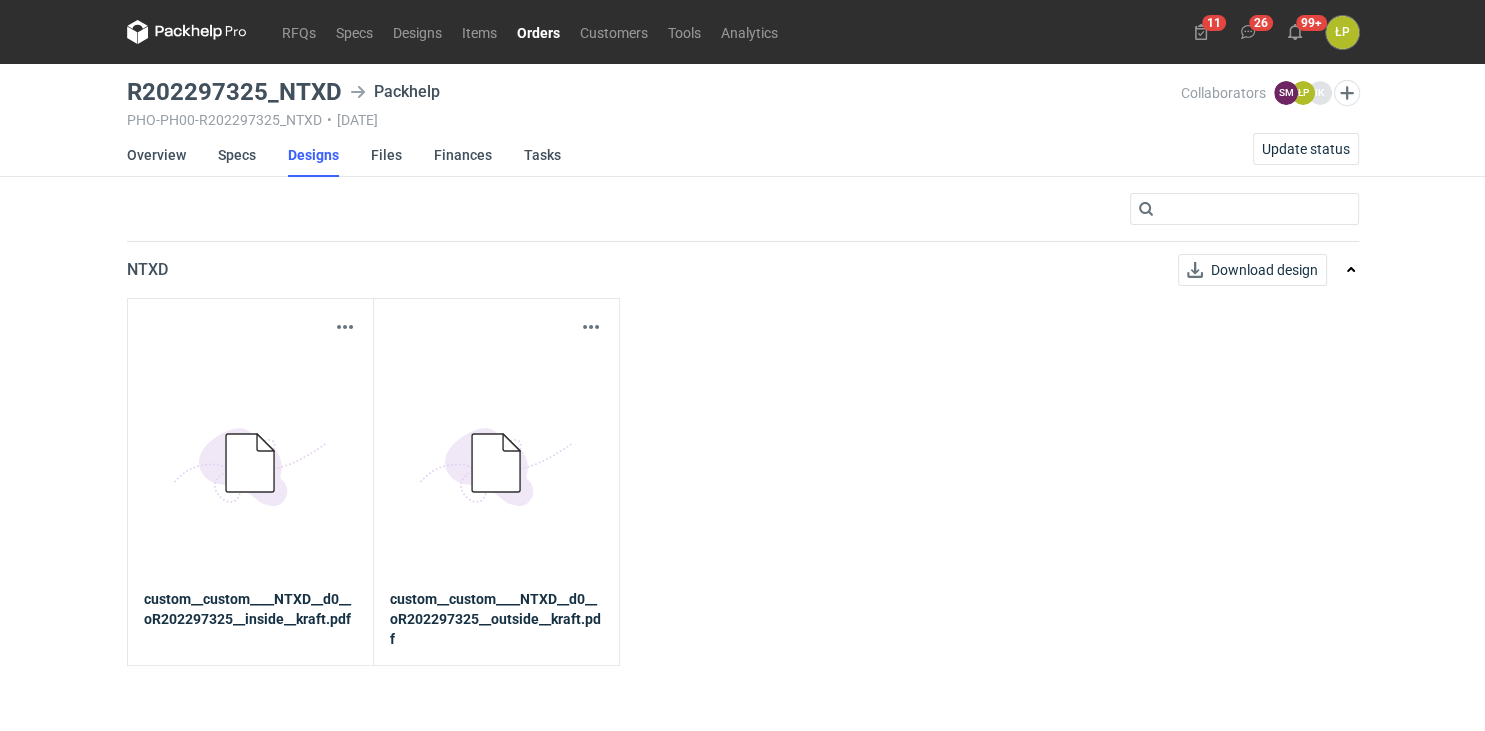 click on "Download design part 5BD5AC33-3523-40E7-9262-1BFF0AD53D48@1x custom__custom____NTXD__d0__oR202297325__inside__kraft.pdf" at bounding box center (250, 482) 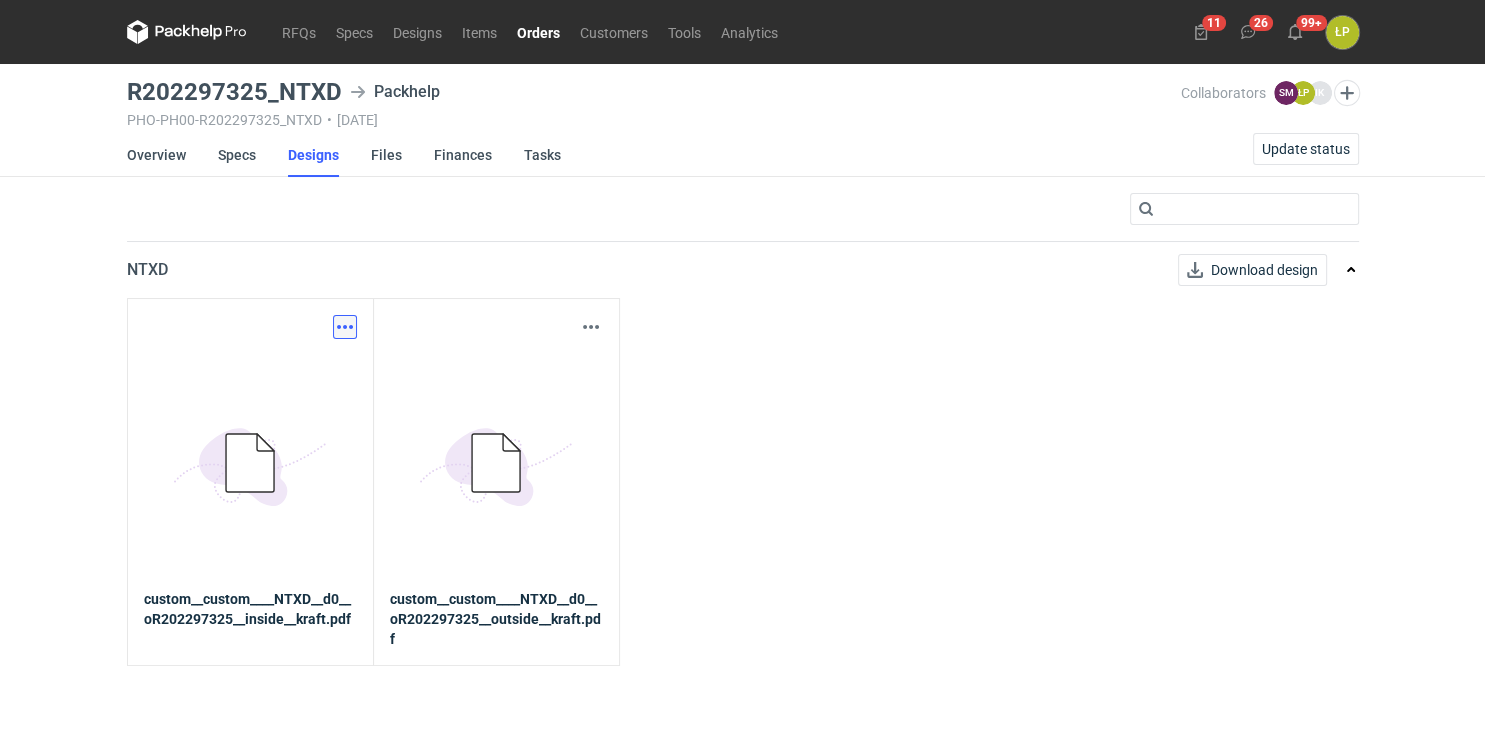 click at bounding box center [345, 327] 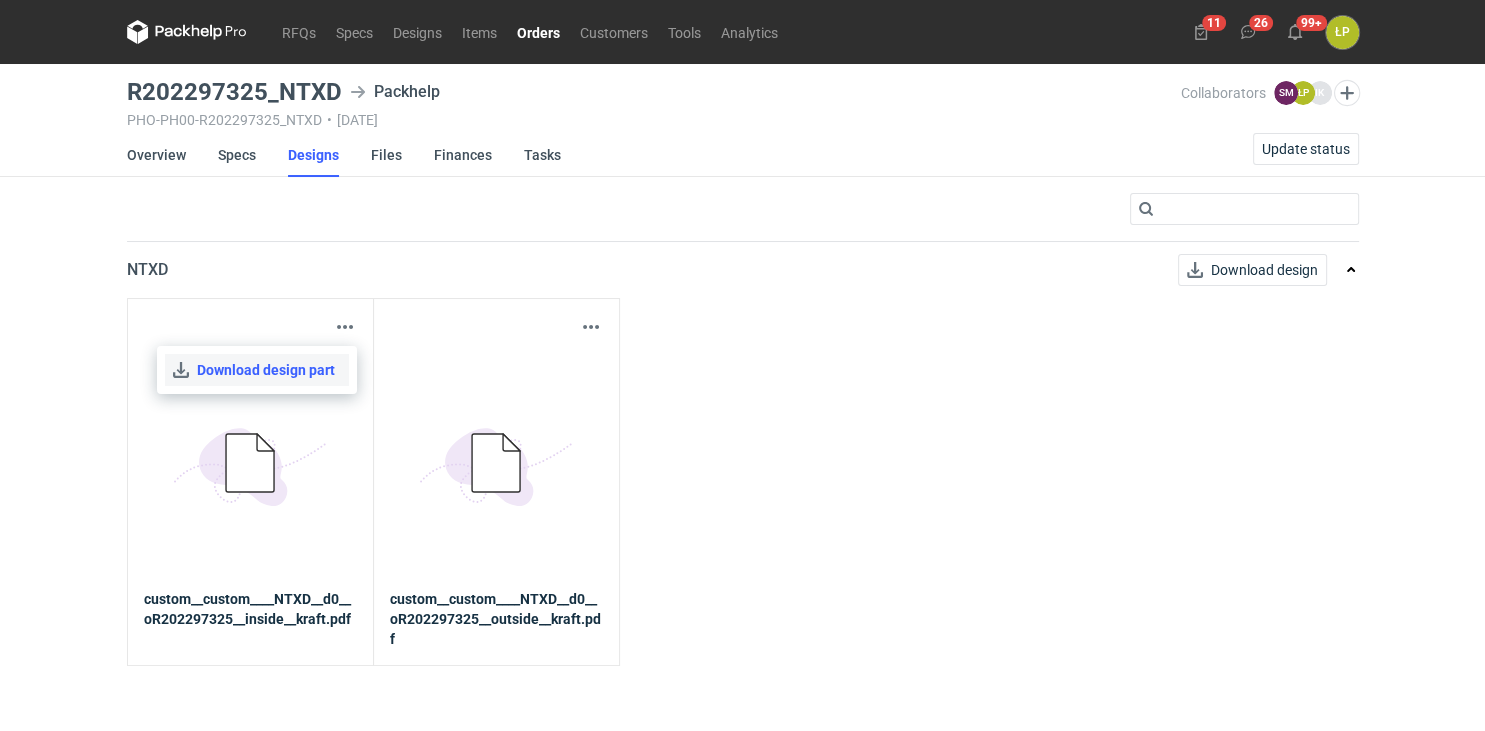 click on "Download design part" at bounding box center [257, 370] 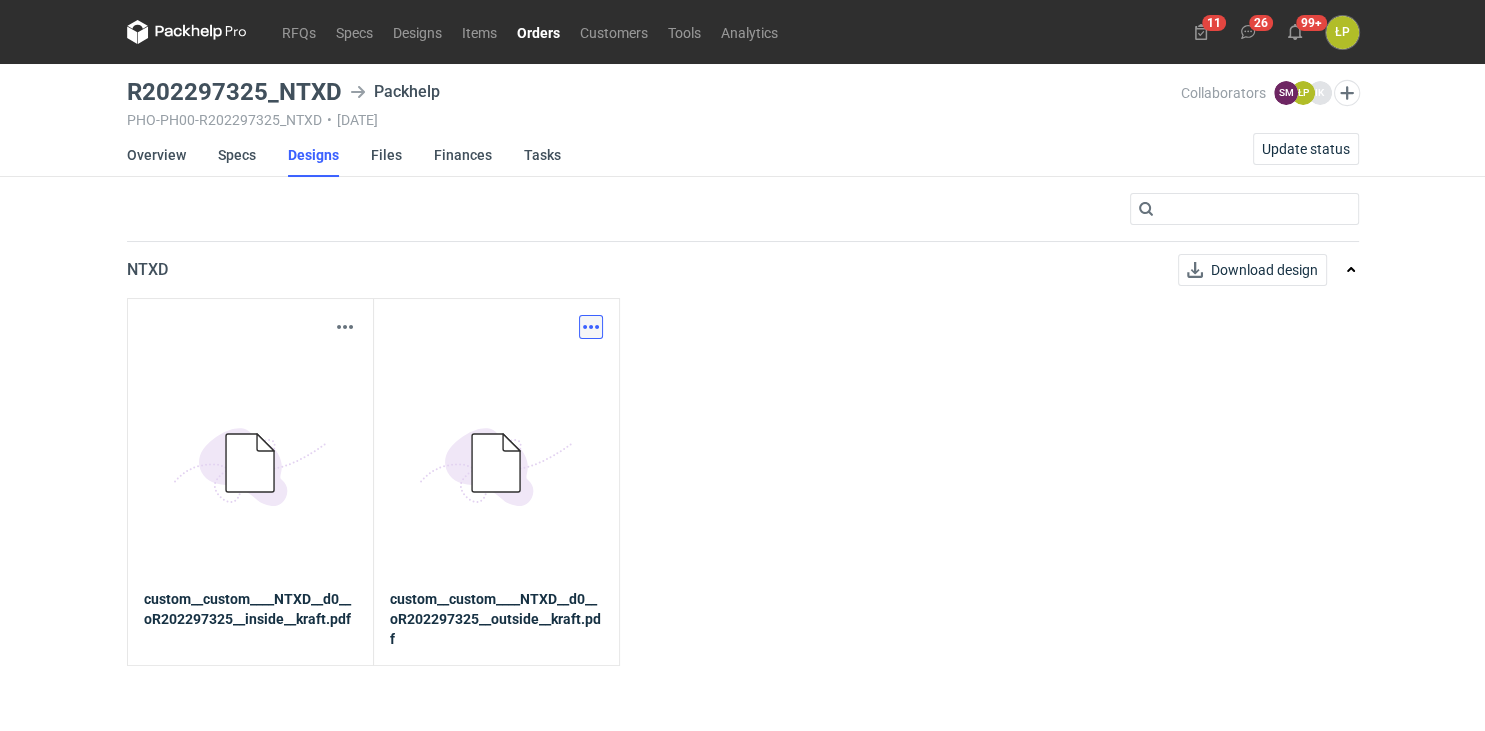 click at bounding box center [591, 327] 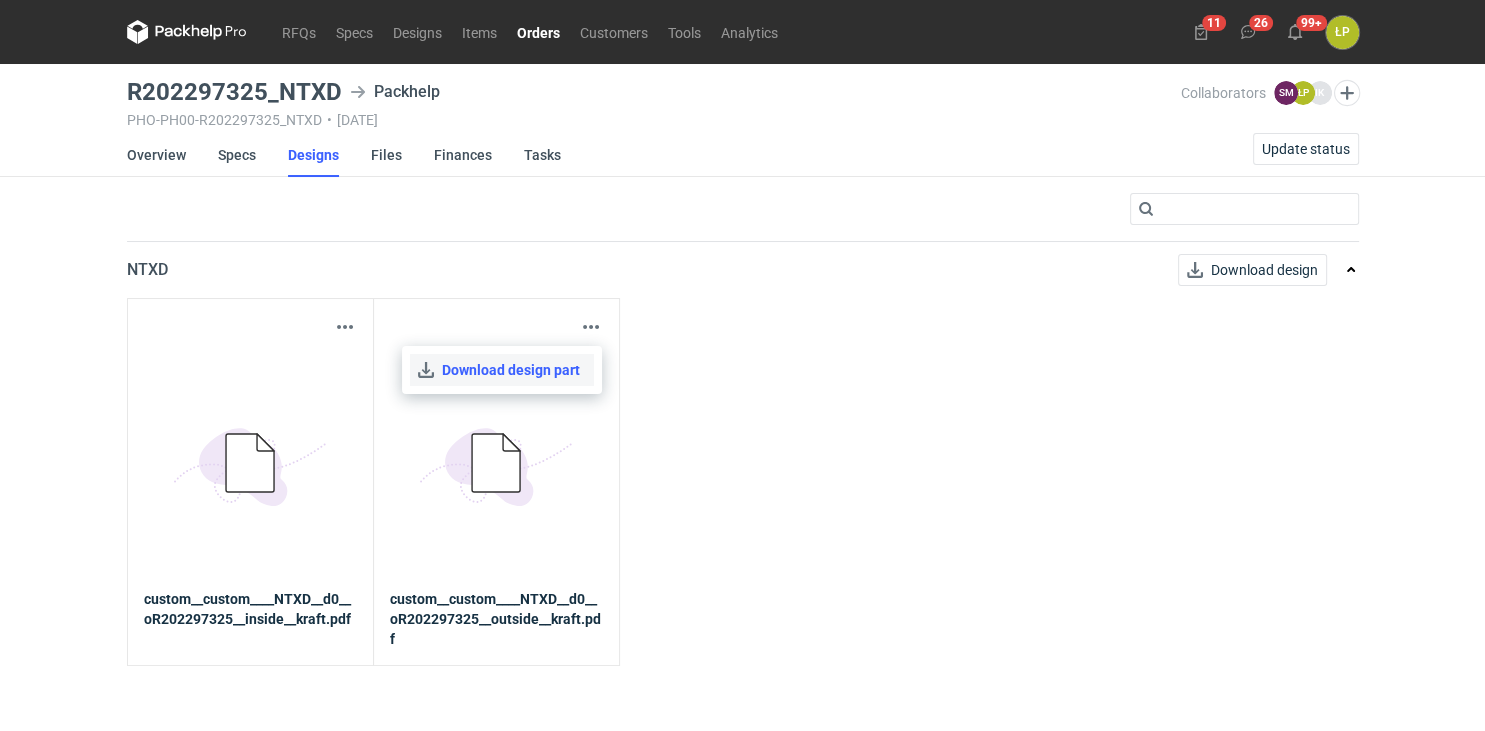 click on "Download design part" at bounding box center [502, 370] 